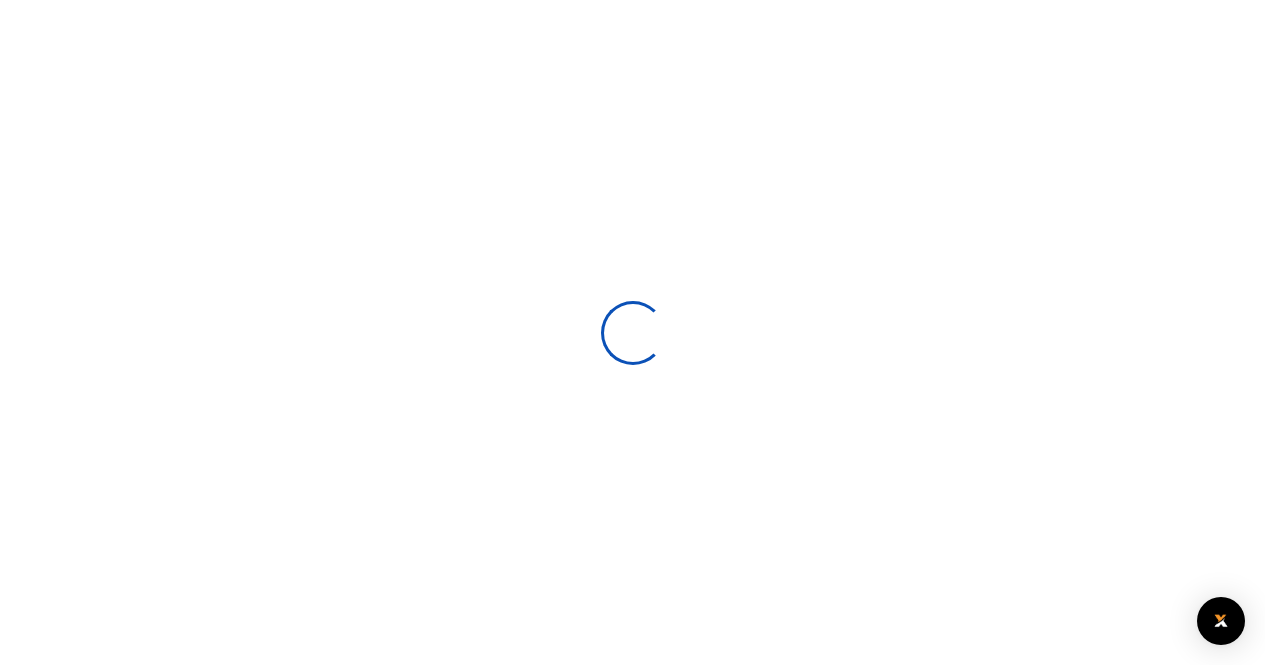 scroll, scrollTop: 0, scrollLeft: 0, axis: both 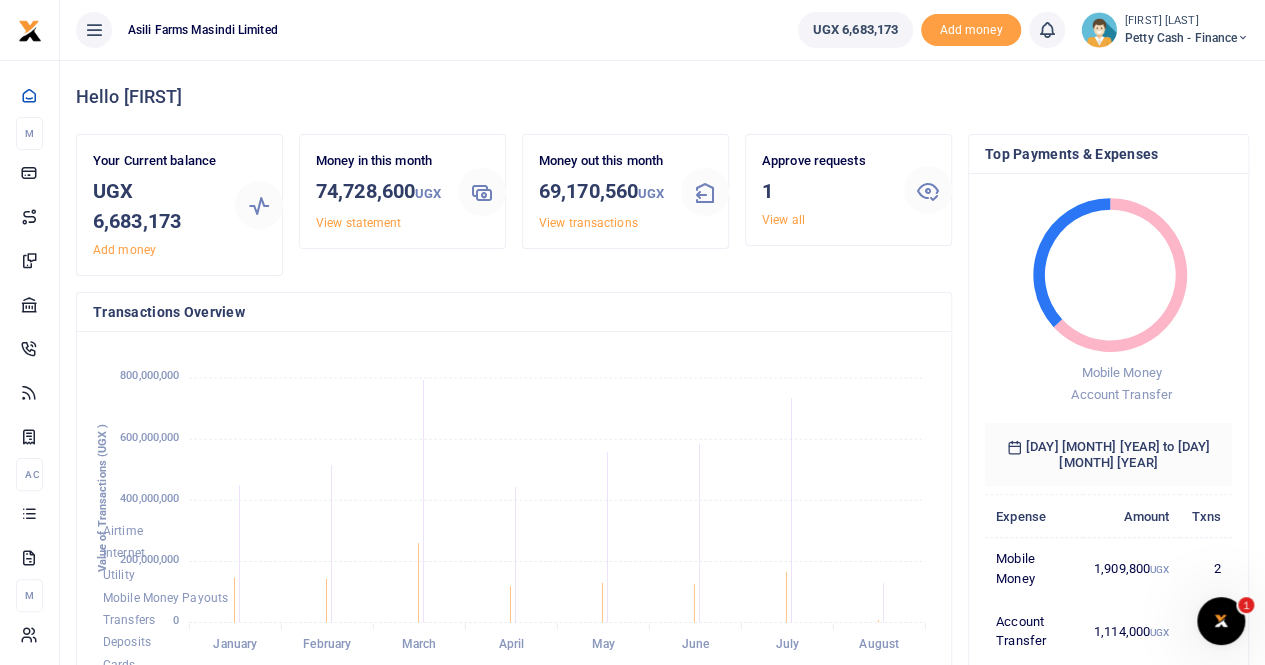 drag, startPoint x: 1180, startPoint y: 33, endPoint x: 1180, endPoint y: 45, distance: 12 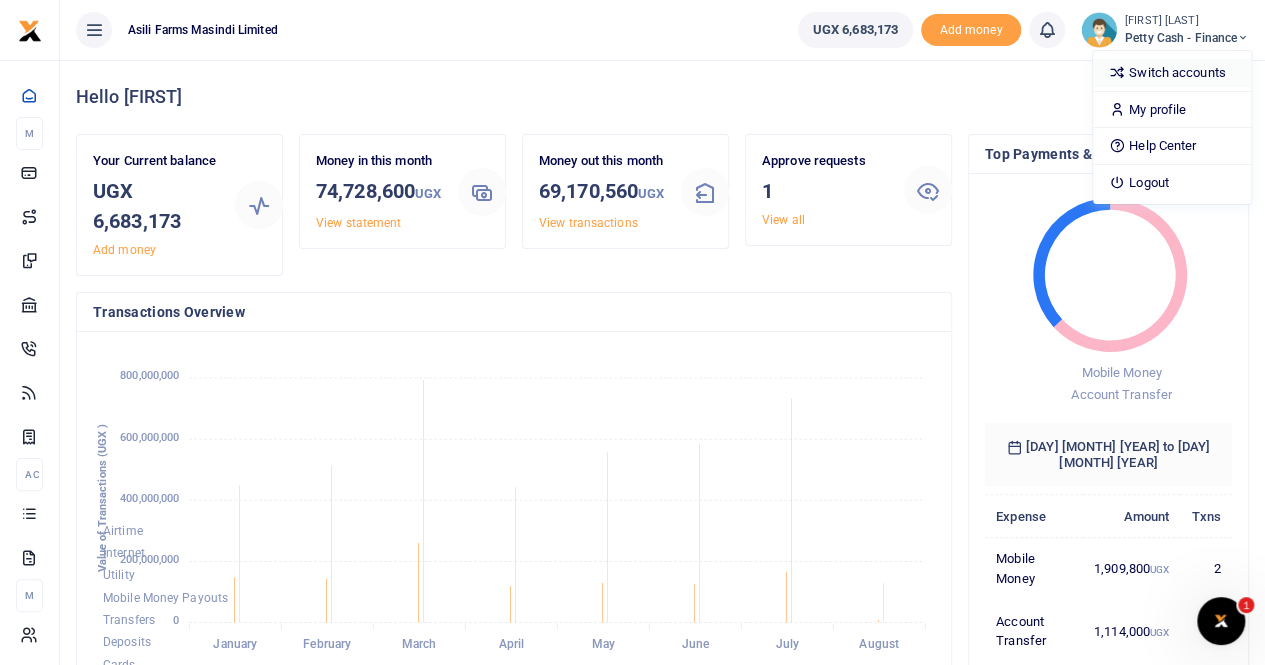 click on "Switch accounts" at bounding box center (1172, 73) 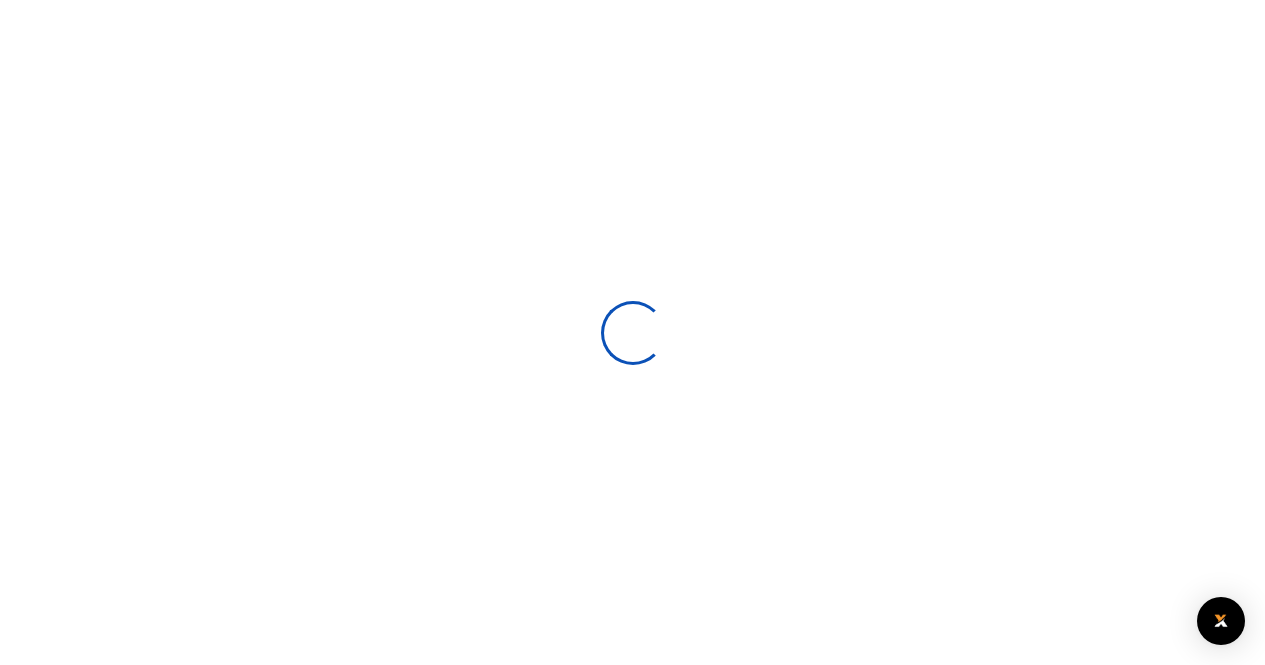 scroll, scrollTop: 0, scrollLeft: 0, axis: both 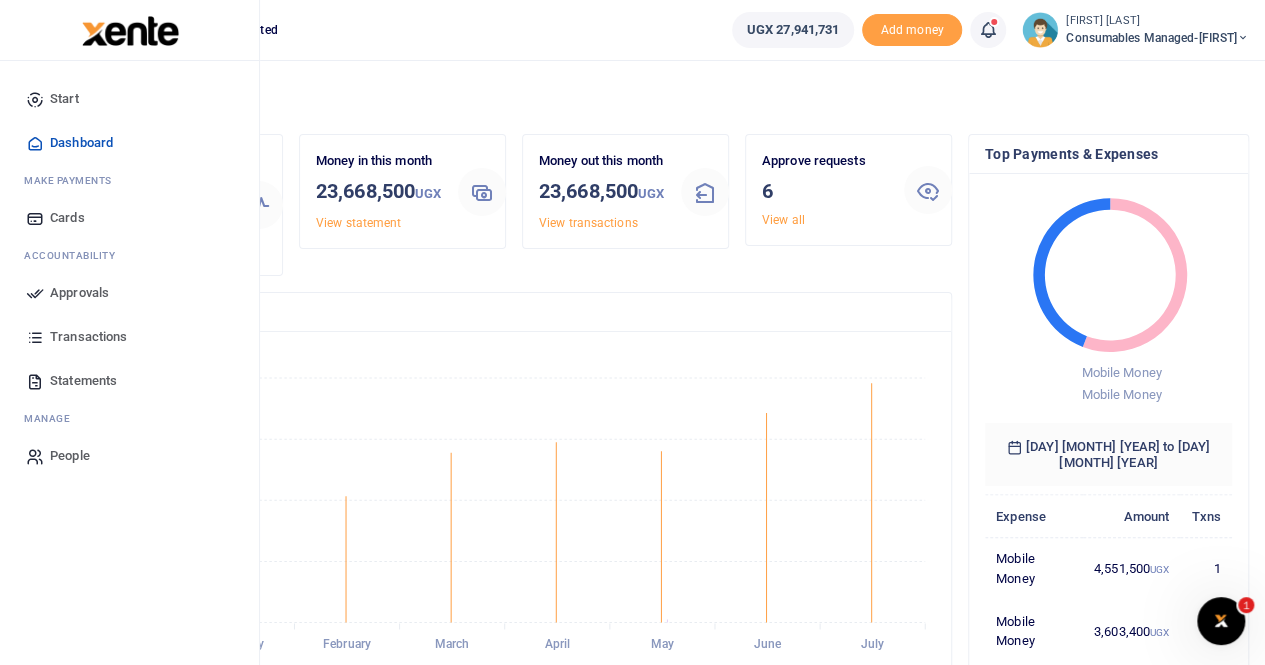 click on "Approvals" at bounding box center (79, 293) 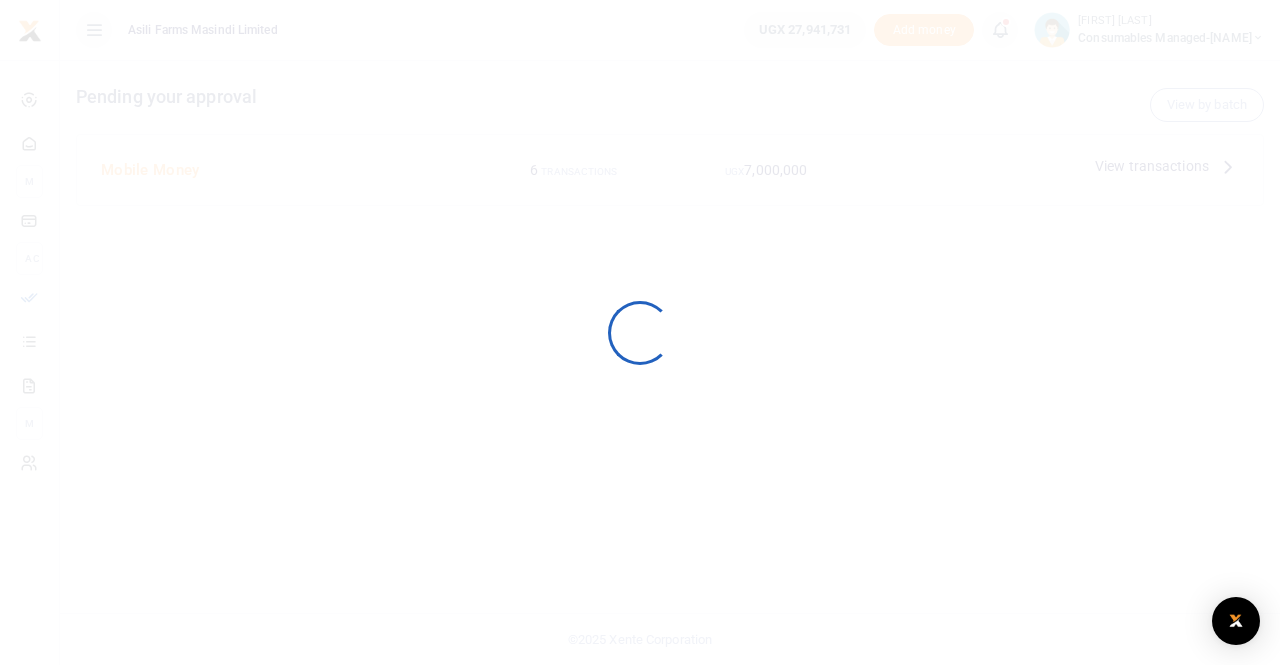 scroll, scrollTop: 0, scrollLeft: 0, axis: both 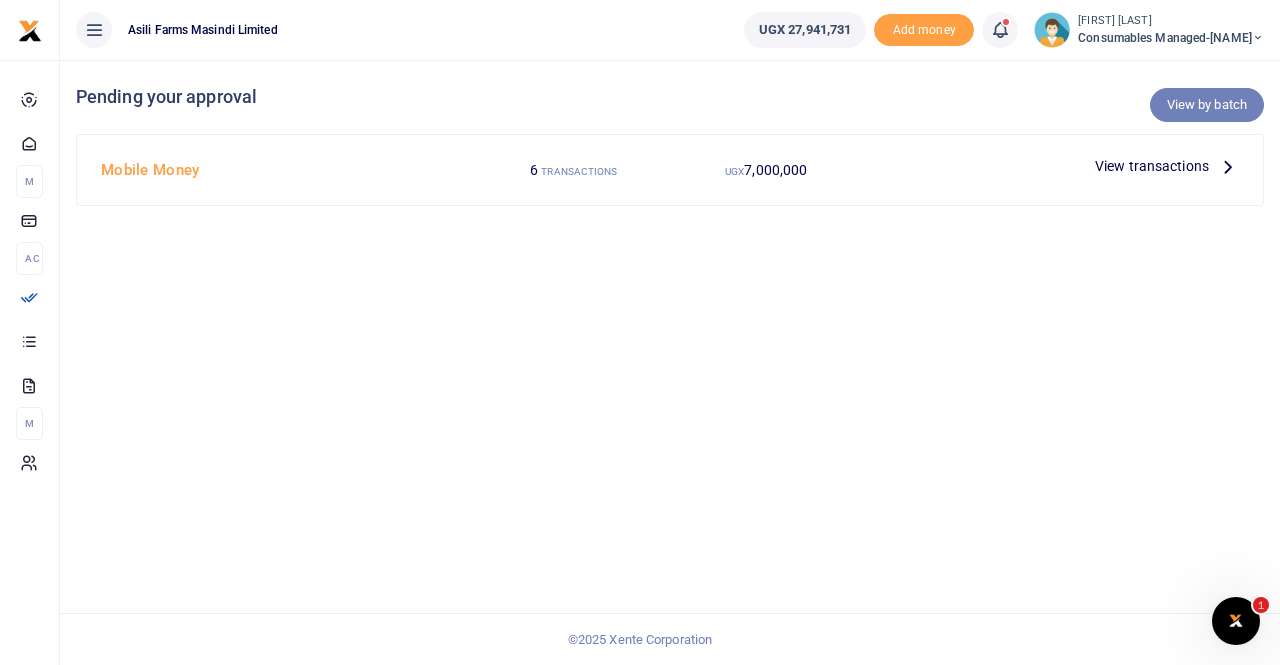 click on "View by batch" at bounding box center [1207, 105] 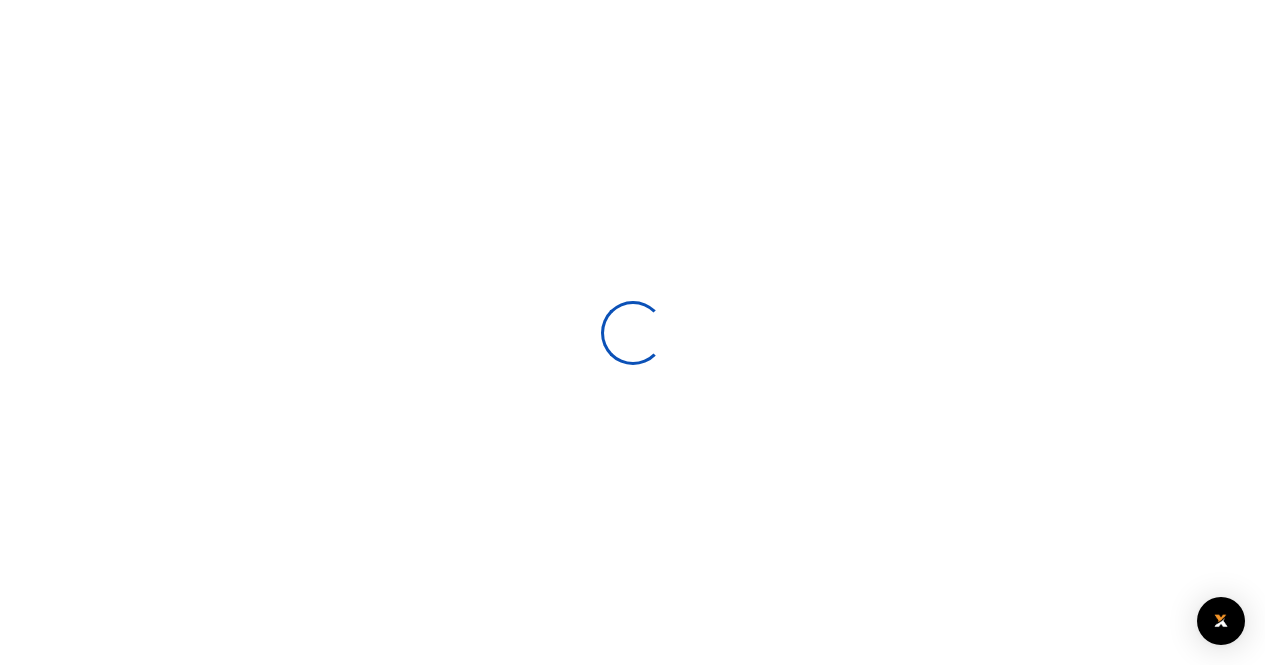 scroll, scrollTop: 0, scrollLeft: 0, axis: both 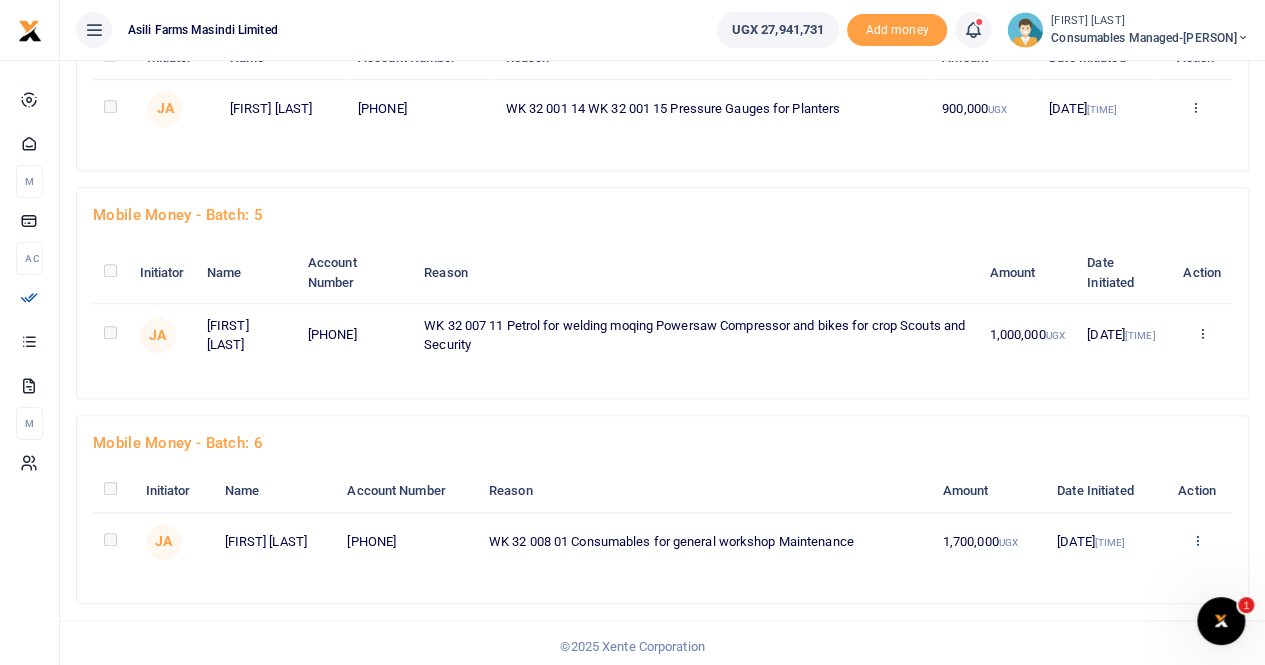 click at bounding box center (1194, -509) 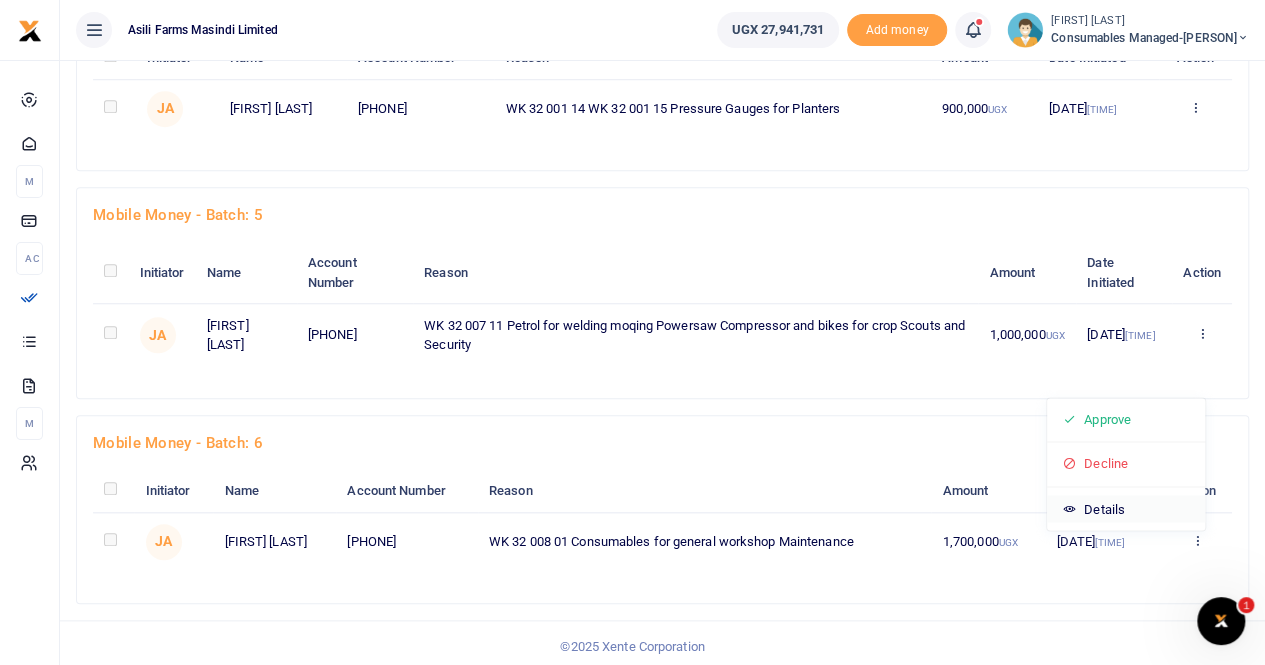 click on "Details" at bounding box center [1126, 509] 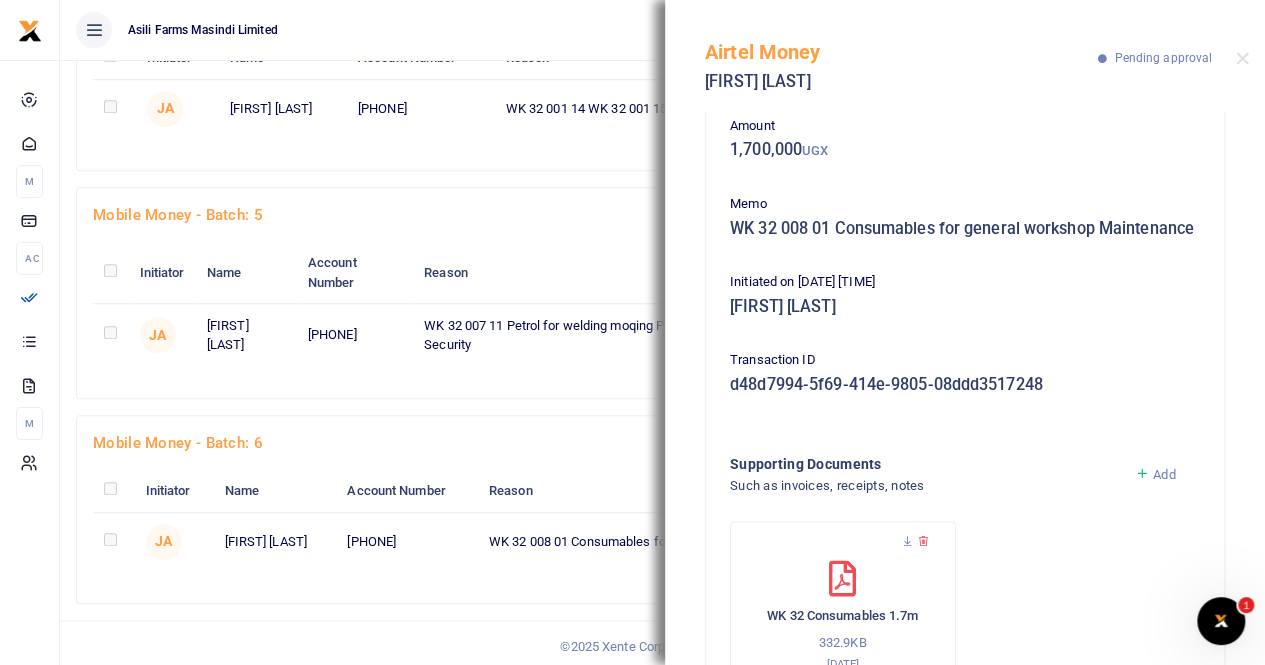 scroll, scrollTop: 198, scrollLeft: 0, axis: vertical 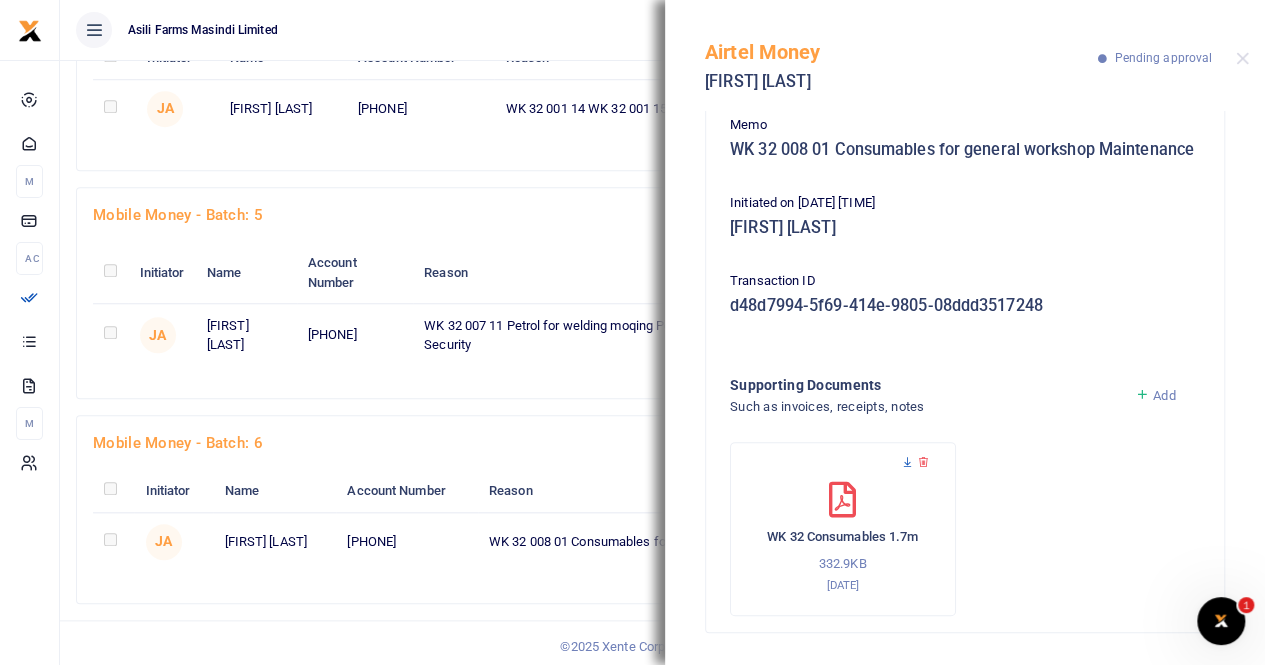 click at bounding box center [907, 462] 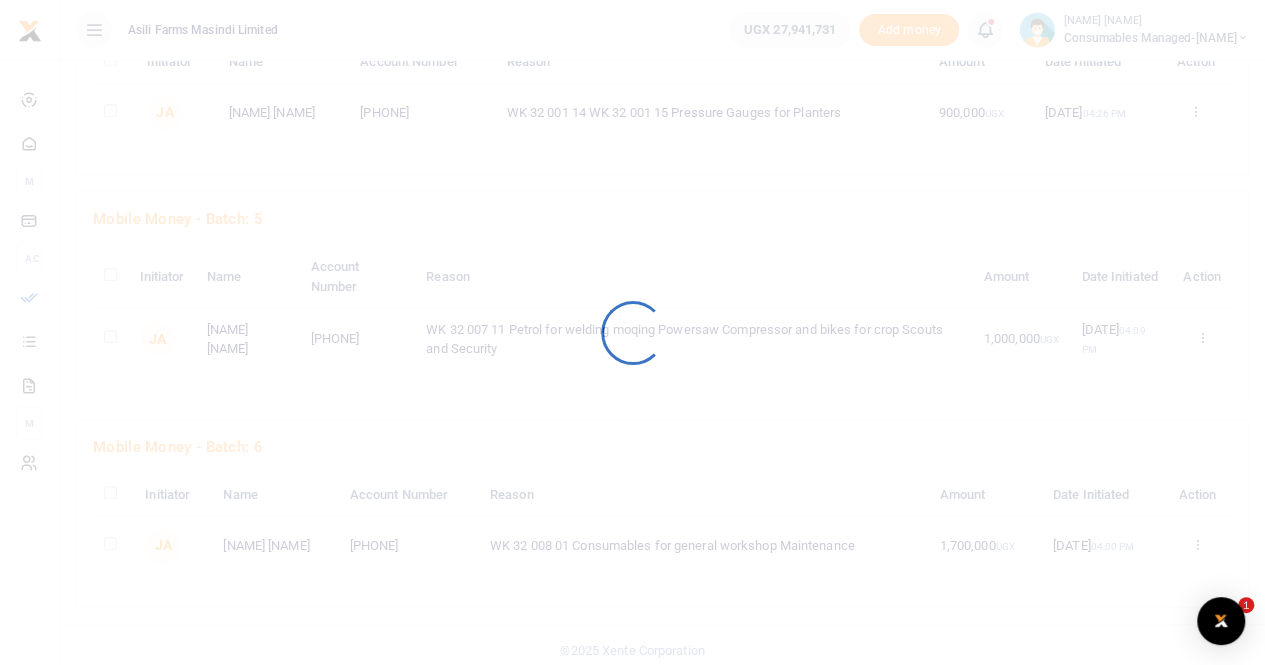 scroll, scrollTop: 768, scrollLeft: 0, axis: vertical 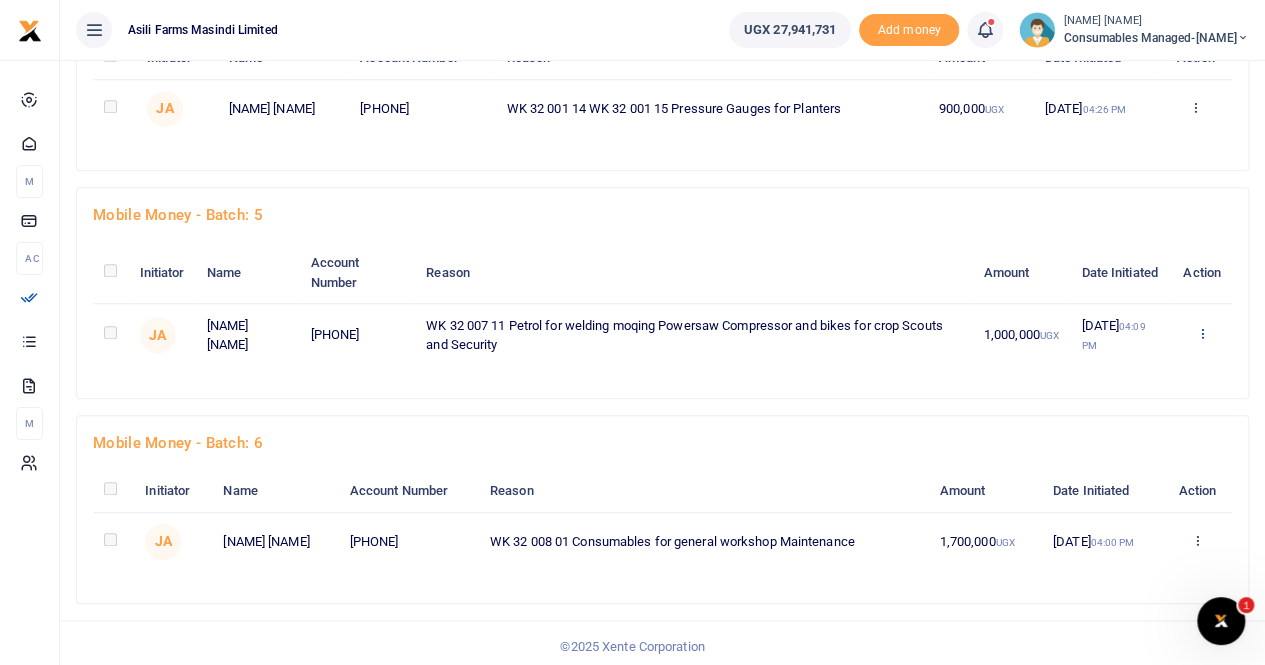 click at bounding box center (1194, -509) 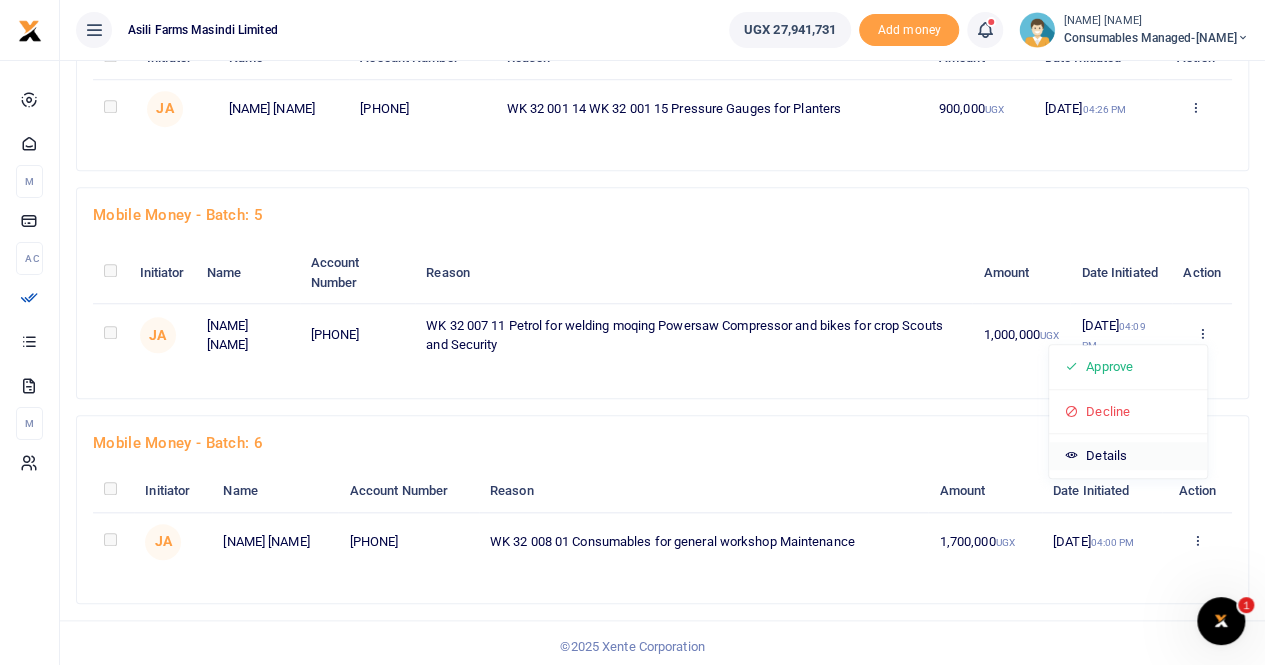 click on "Details" at bounding box center (1128, 456) 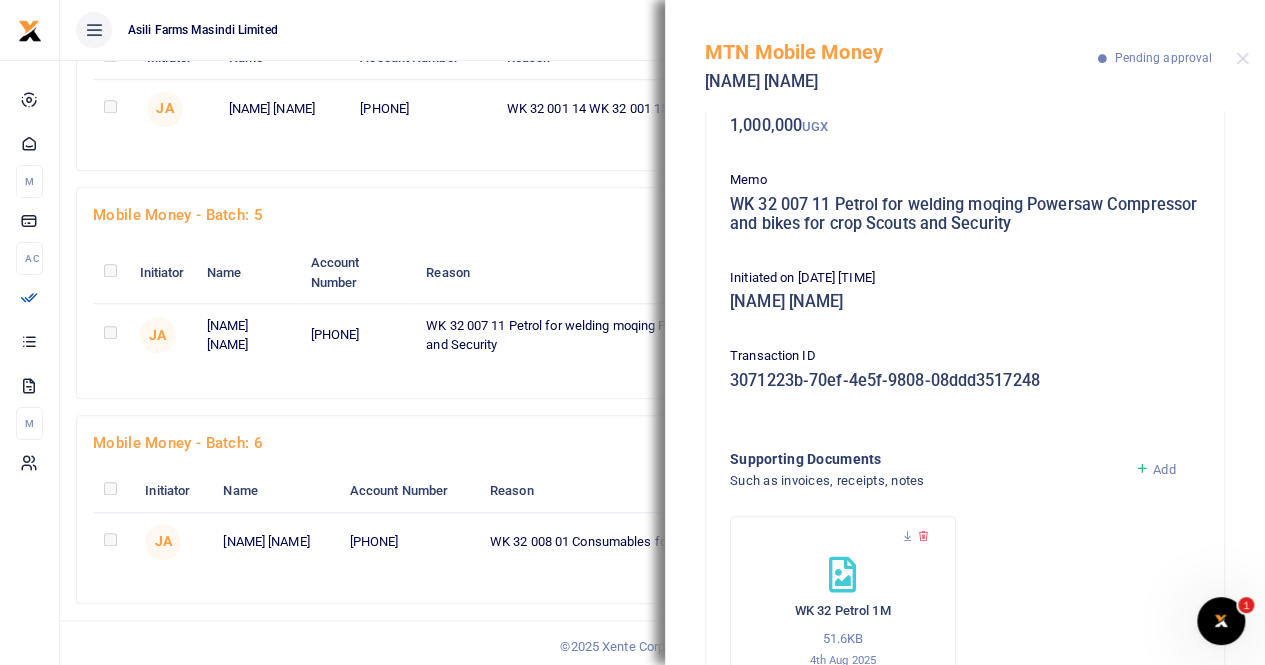 scroll, scrollTop: 198, scrollLeft: 0, axis: vertical 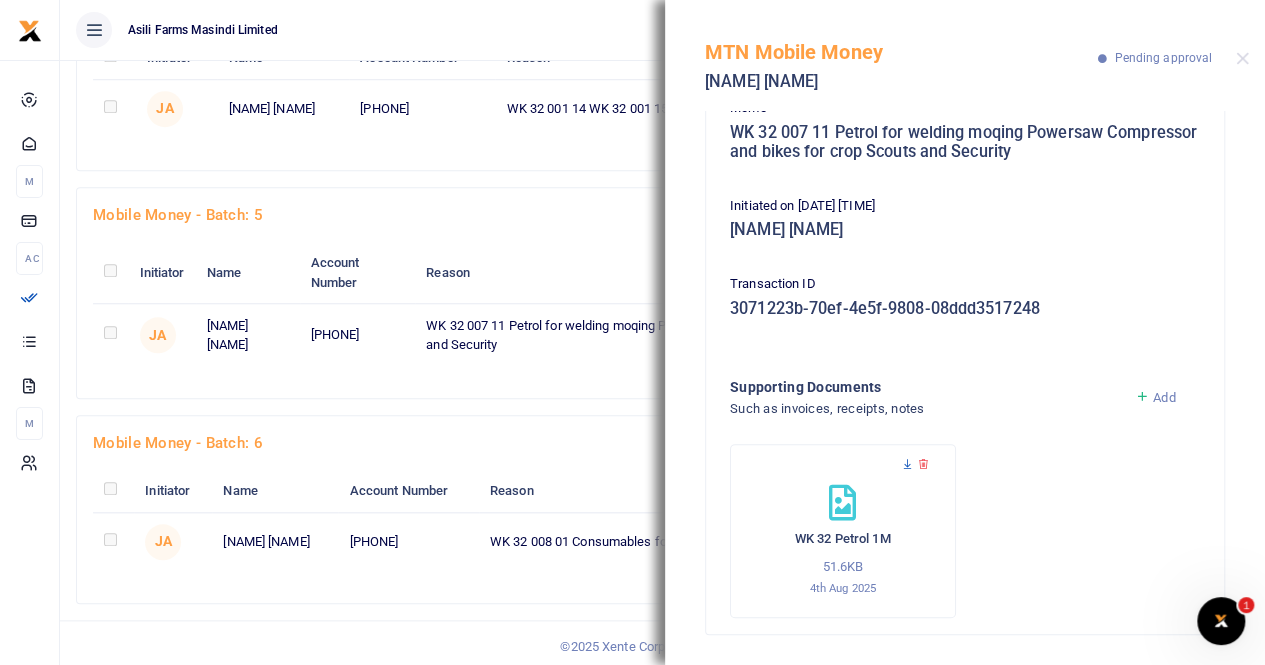 click at bounding box center (907, 464) 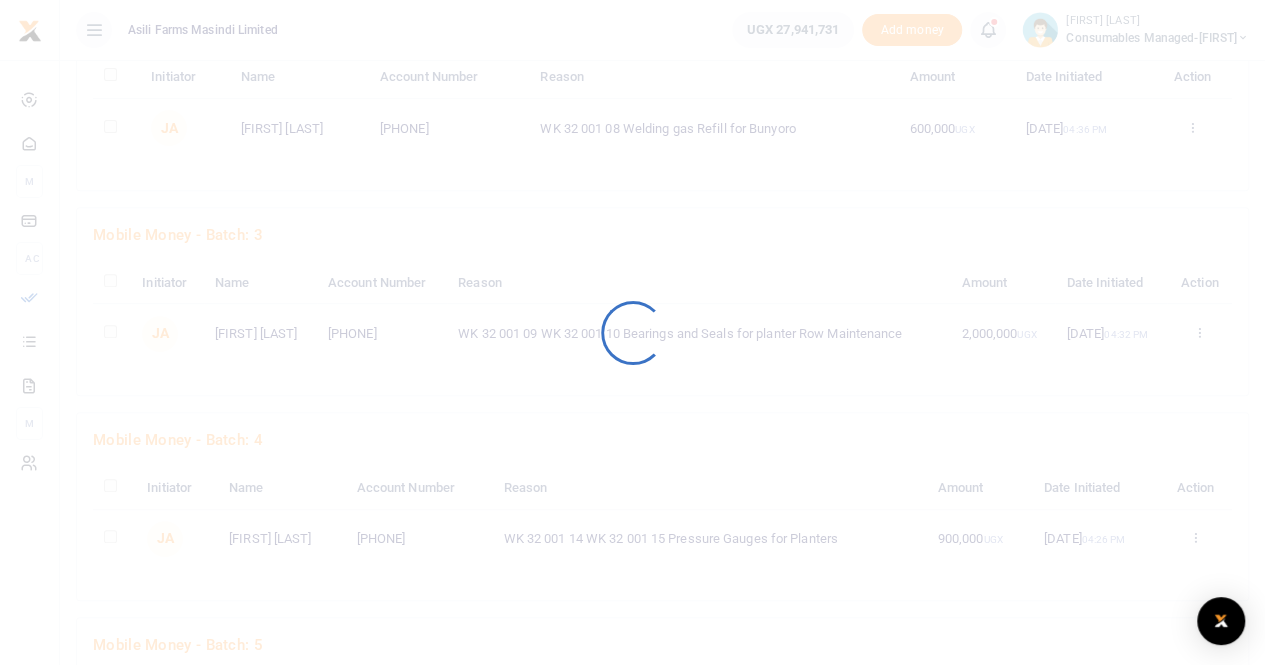 scroll, scrollTop: 325, scrollLeft: 0, axis: vertical 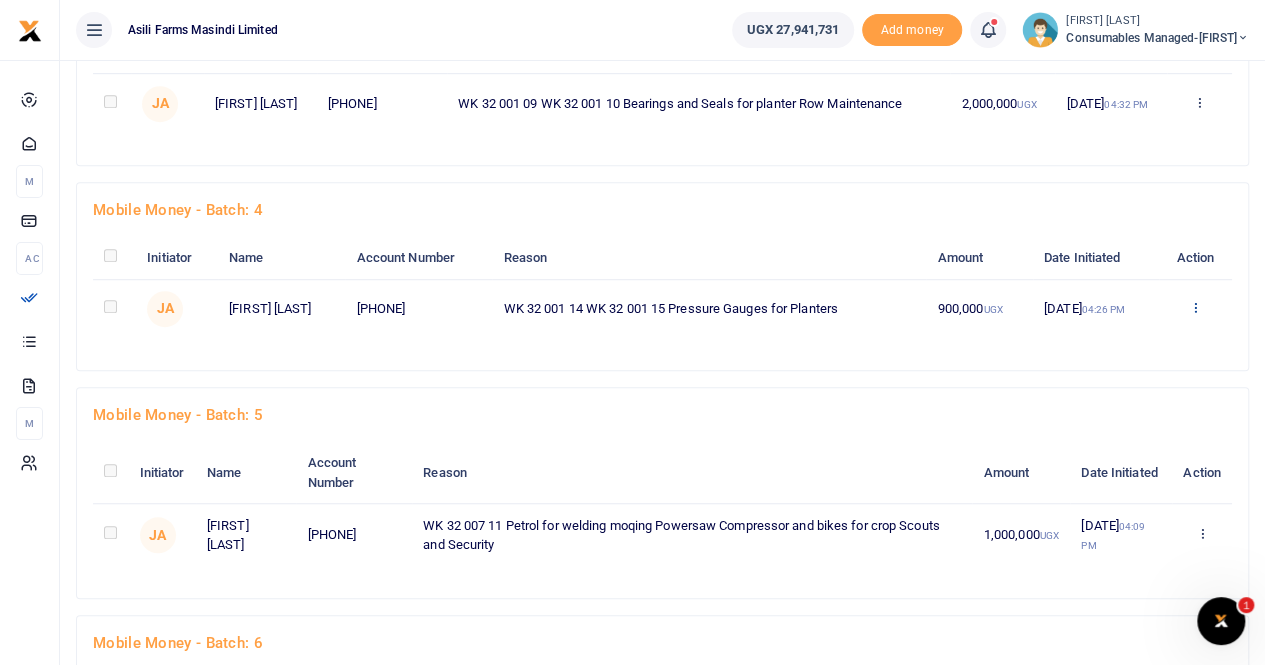 click at bounding box center (1194, -309) 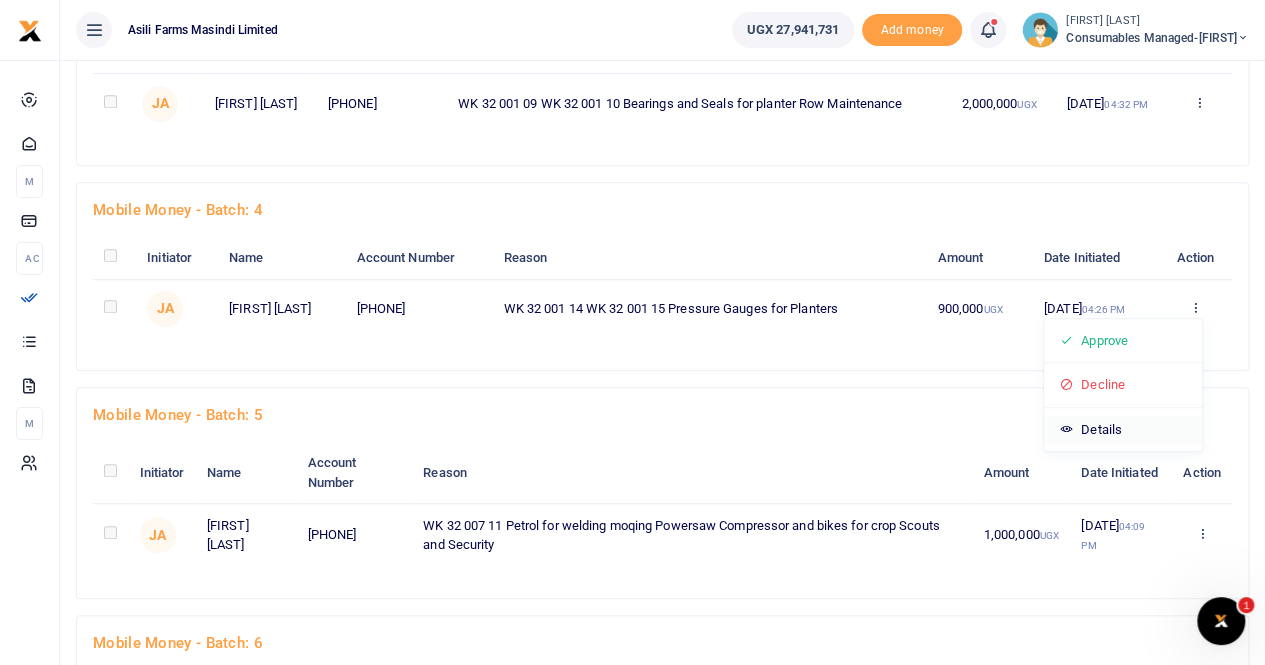 click on "Details" at bounding box center [1123, 430] 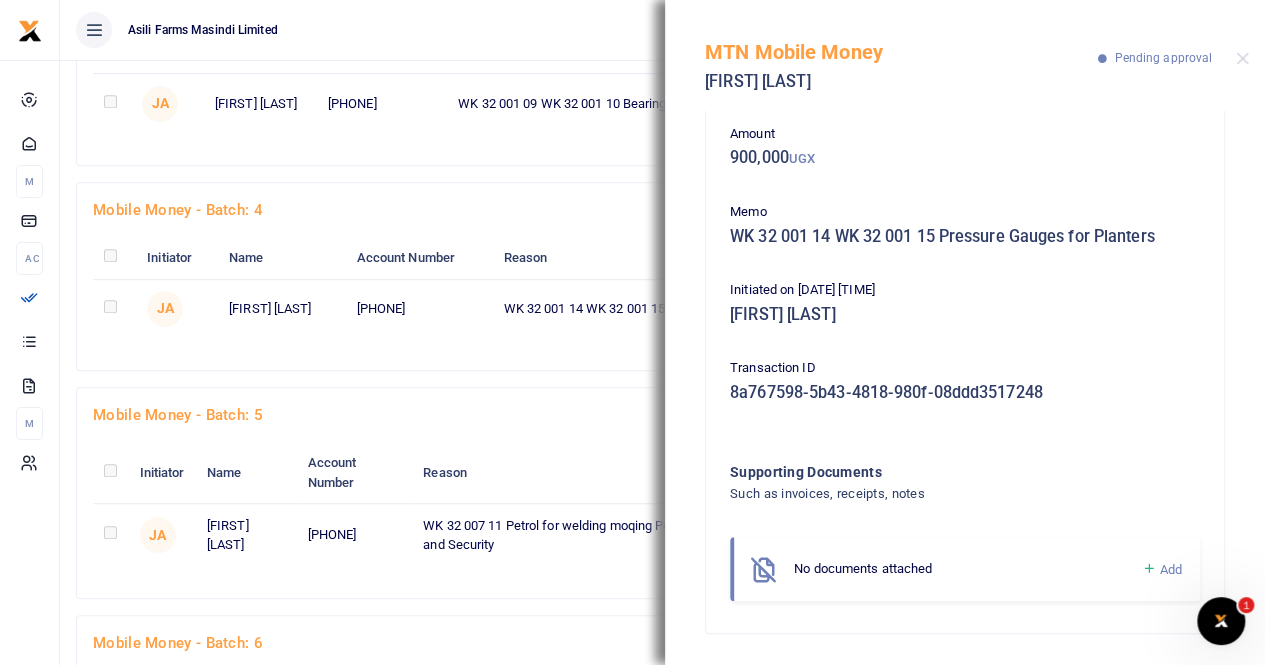 scroll, scrollTop: 0, scrollLeft: 0, axis: both 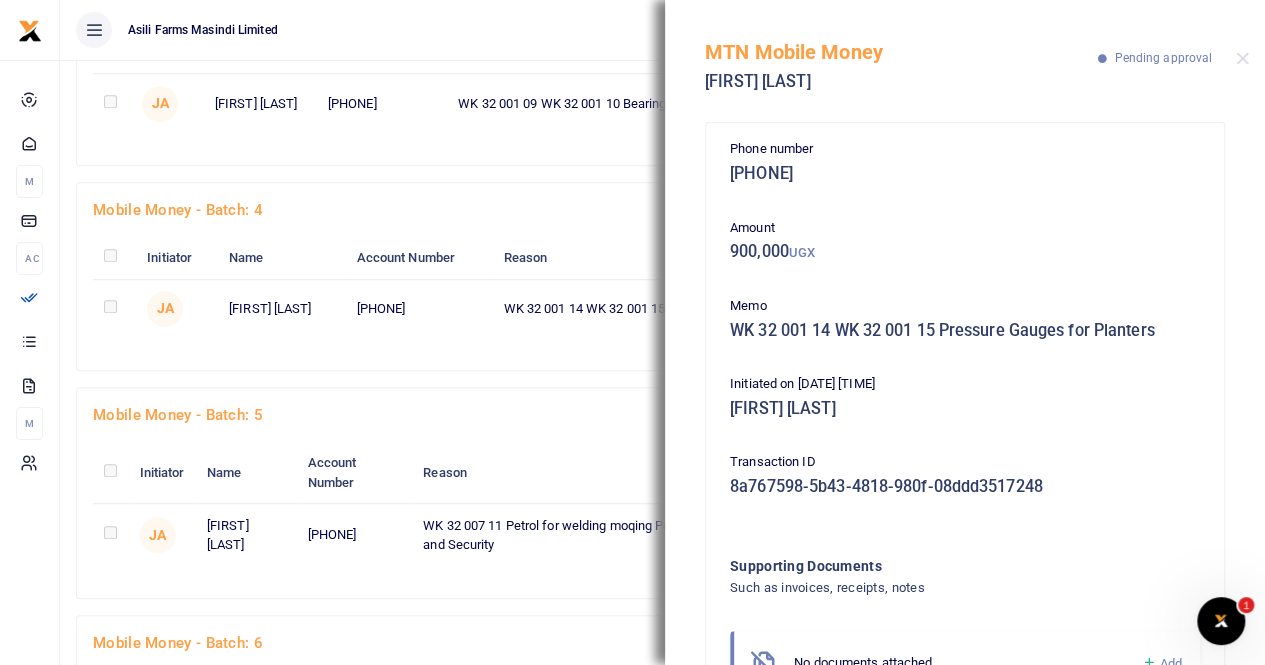 click on "MTN Mobile Money
[FIRST] [LAST]
Pending approval" at bounding box center [965, 55] 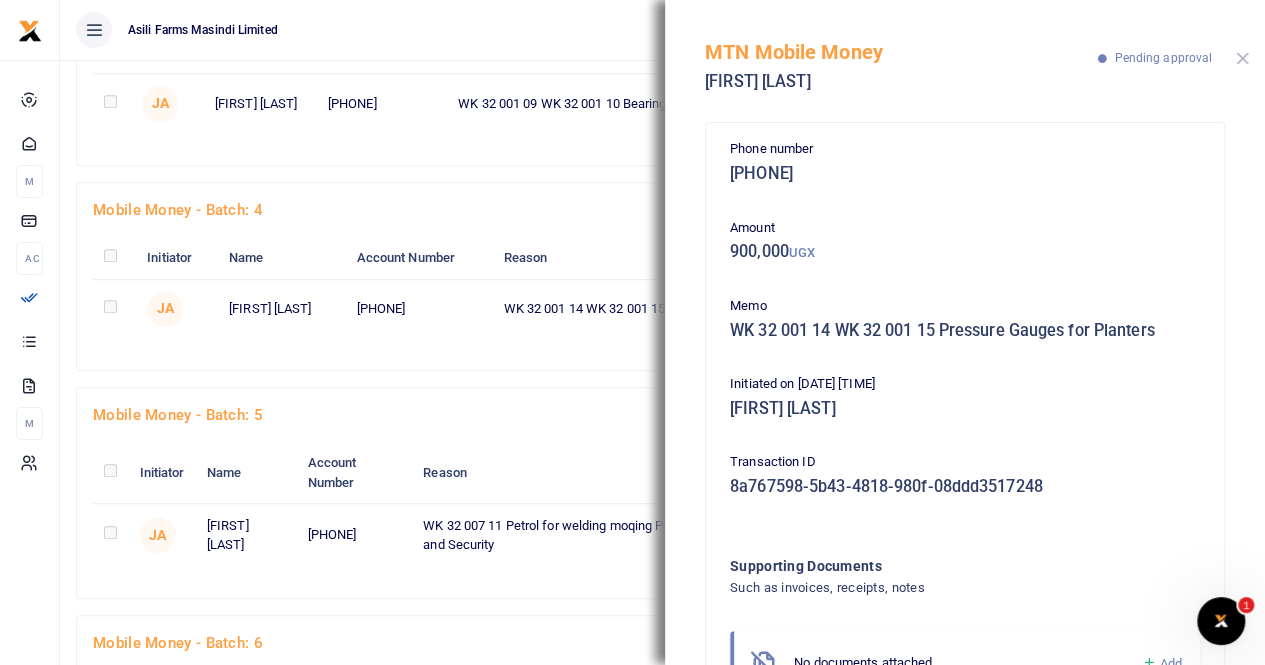 click at bounding box center [1242, 58] 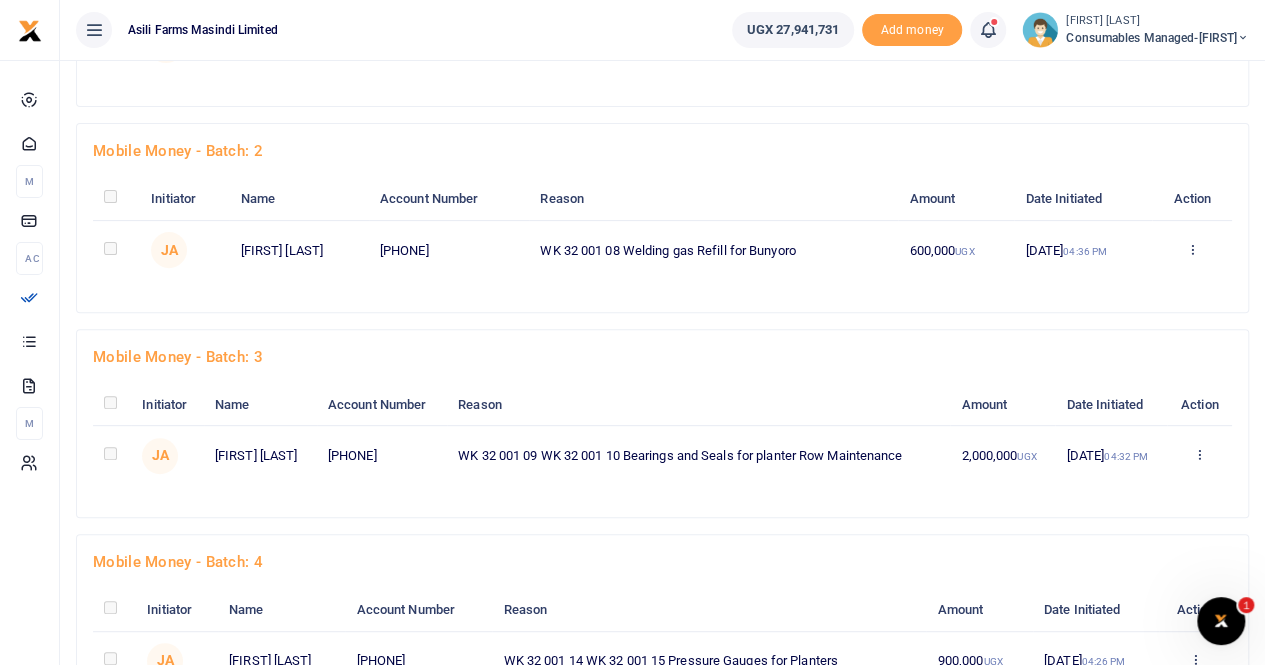 scroll, scrollTop: 168, scrollLeft: 0, axis: vertical 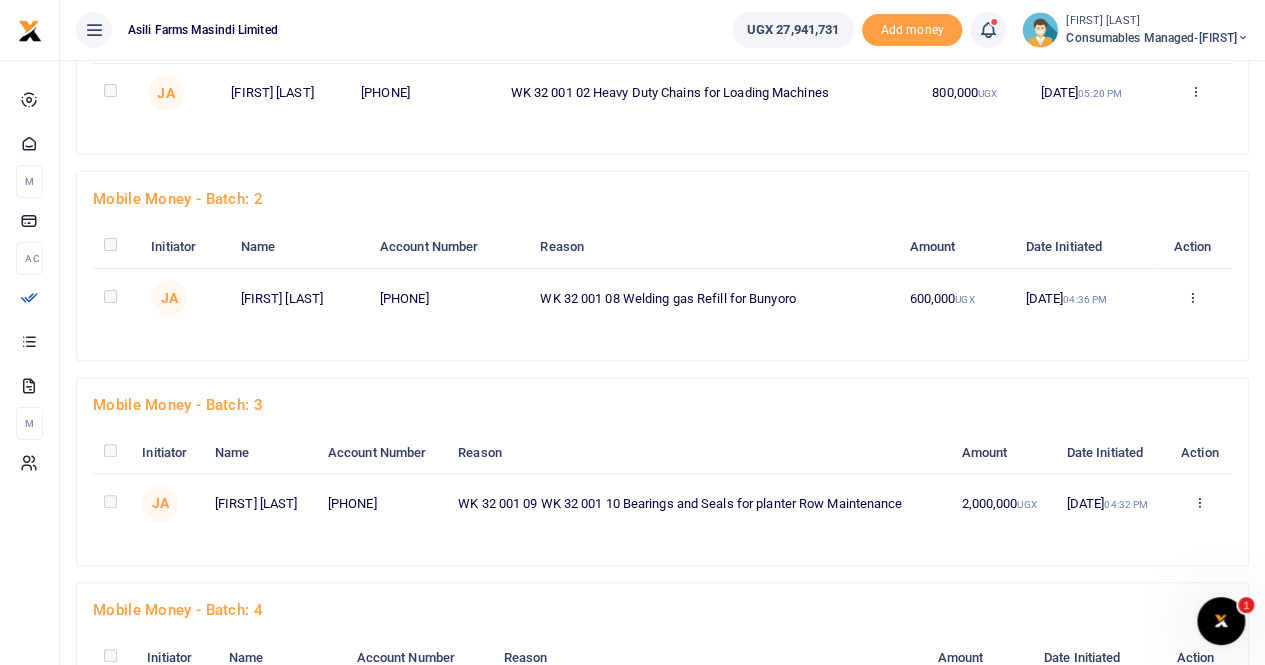 click at bounding box center (1194, 91) 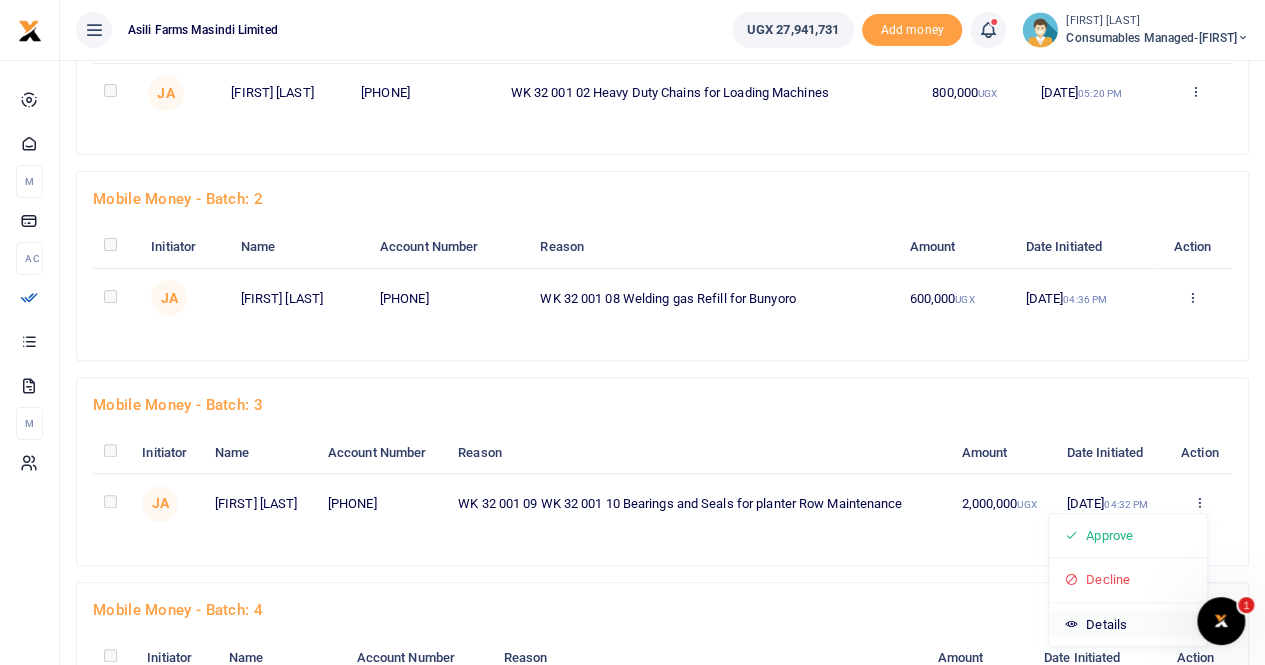 click on "Details" at bounding box center [1128, 625] 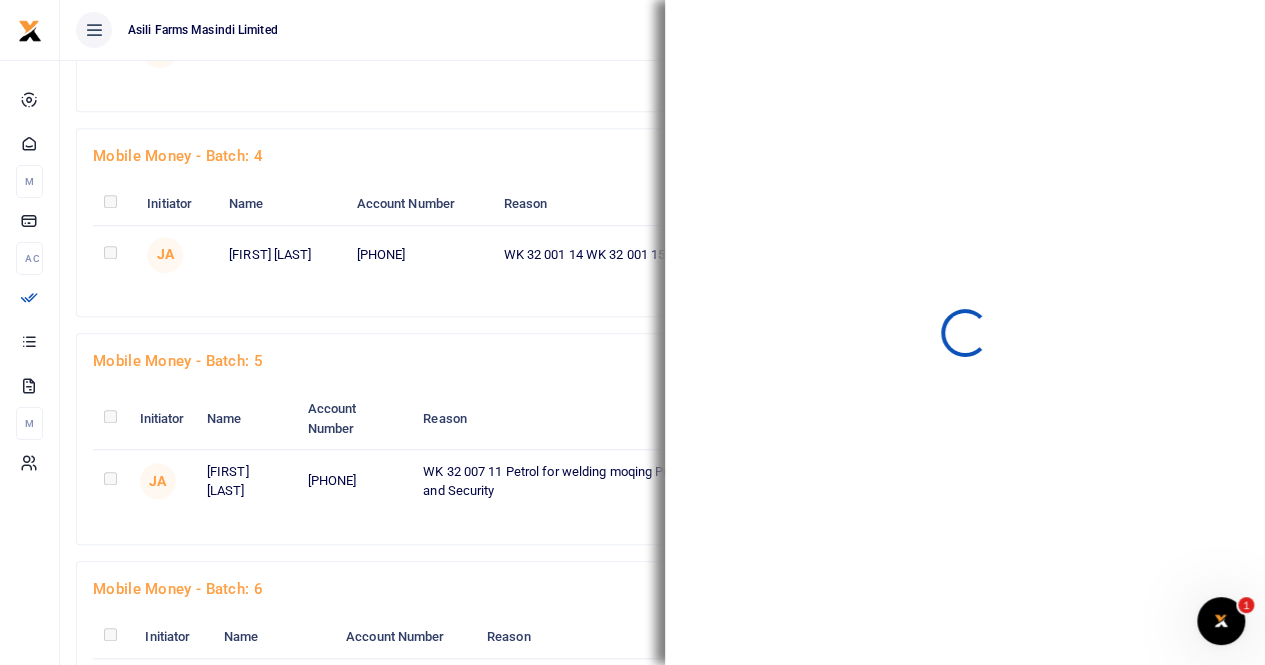 scroll, scrollTop: 768, scrollLeft: 0, axis: vertical 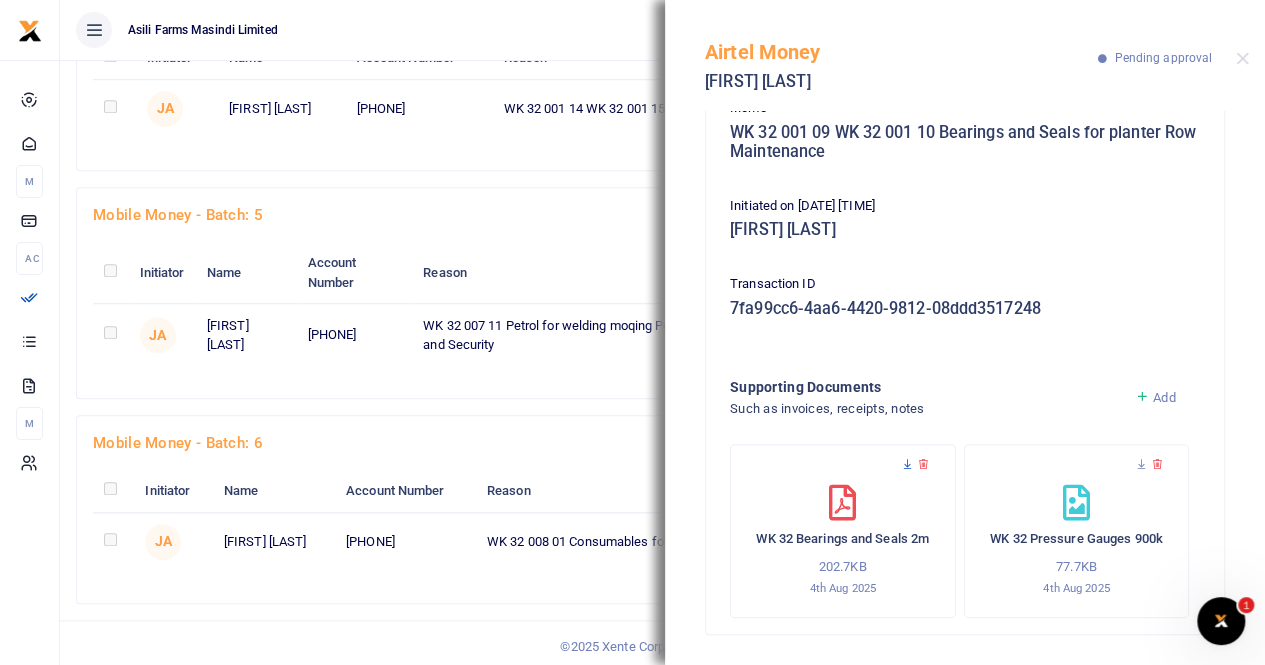 click at bounding box center (907, 464) 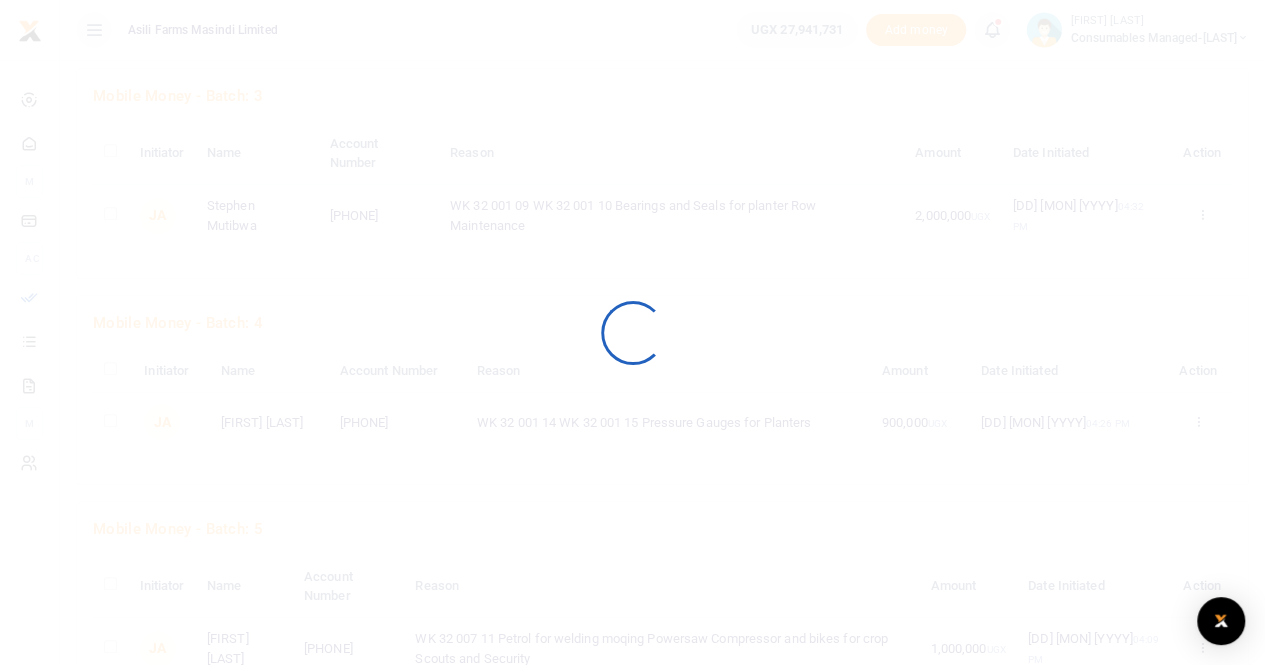 scroll, scrollTop: 292, scrollLeft: 0, axis: vertical 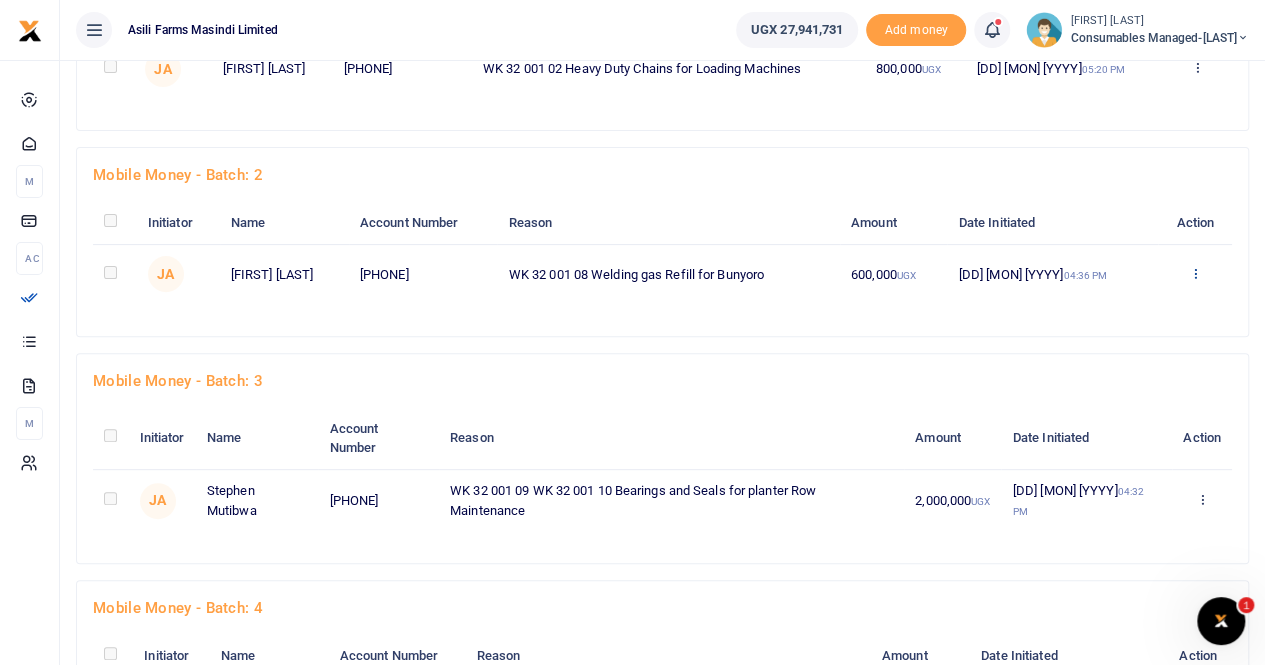 click at bounding box center (1197, 67) 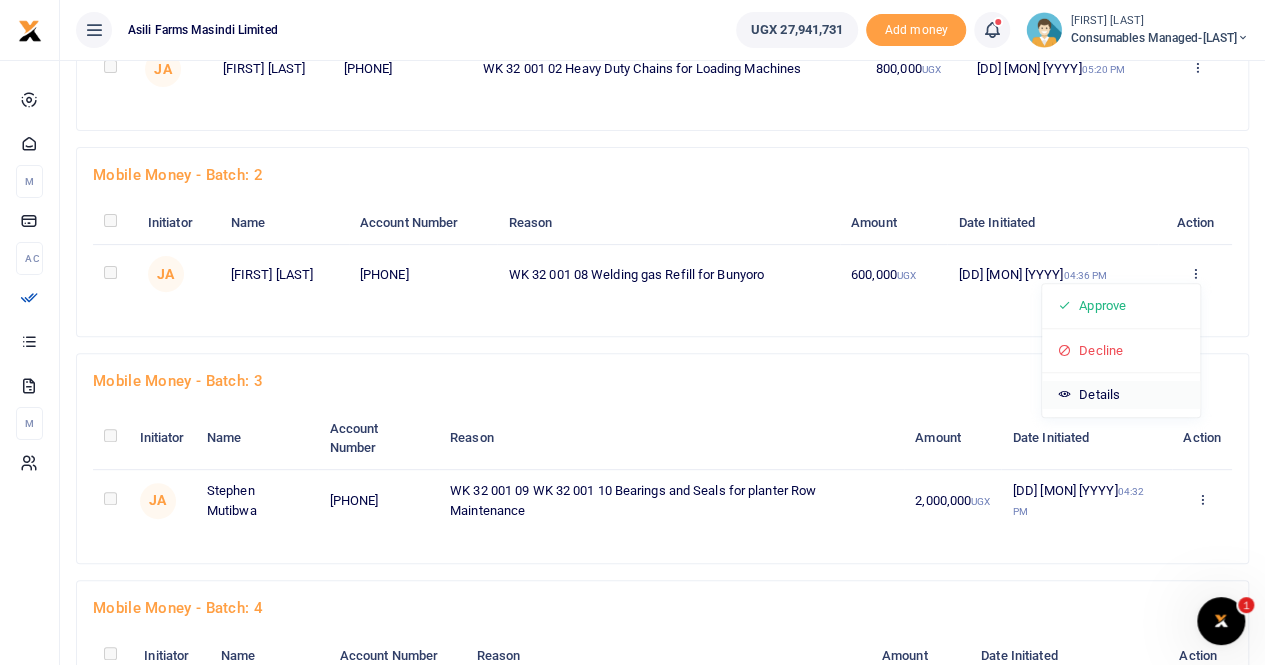 click on "Details" at bounding box center (1121, 395) 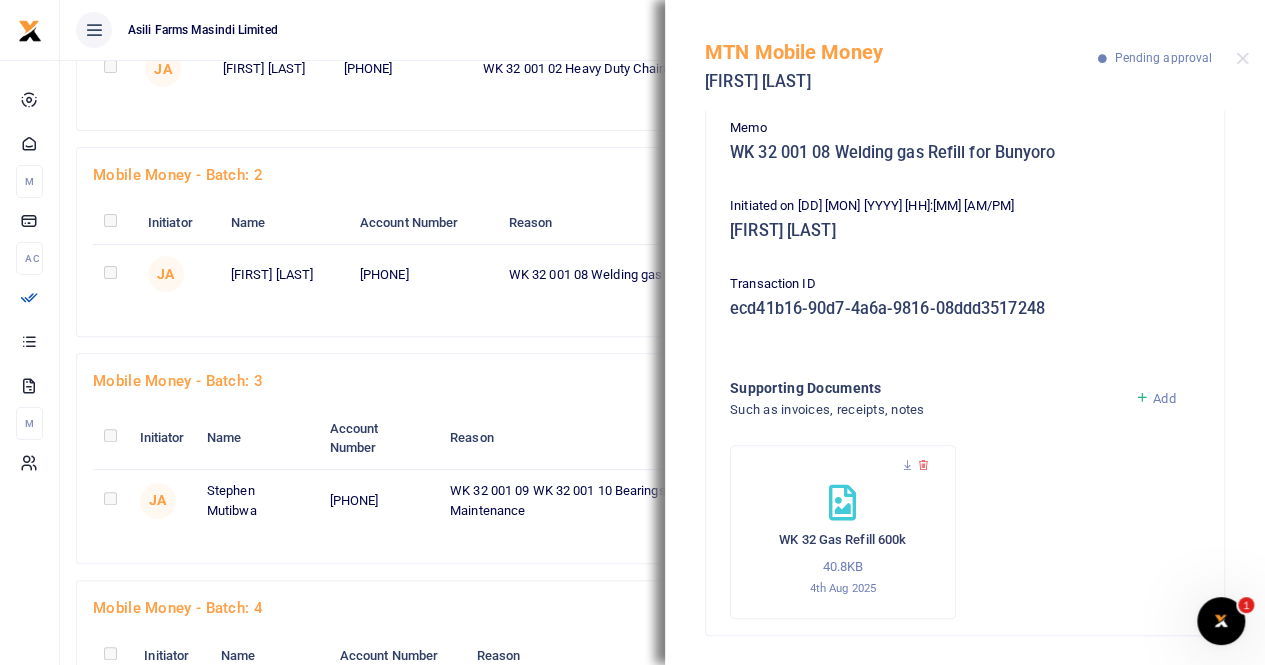 scroll, scrollTop: 179, scrollLeft: 0, axis: vertical 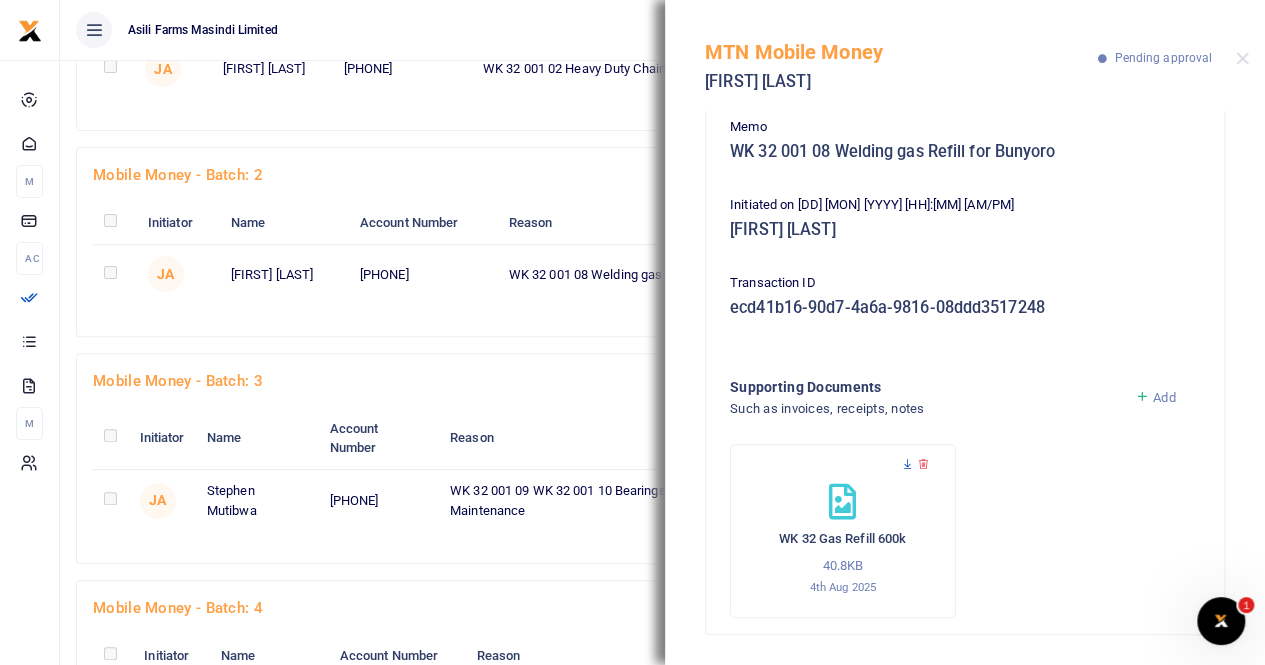 click at bounding box center [907, 464] 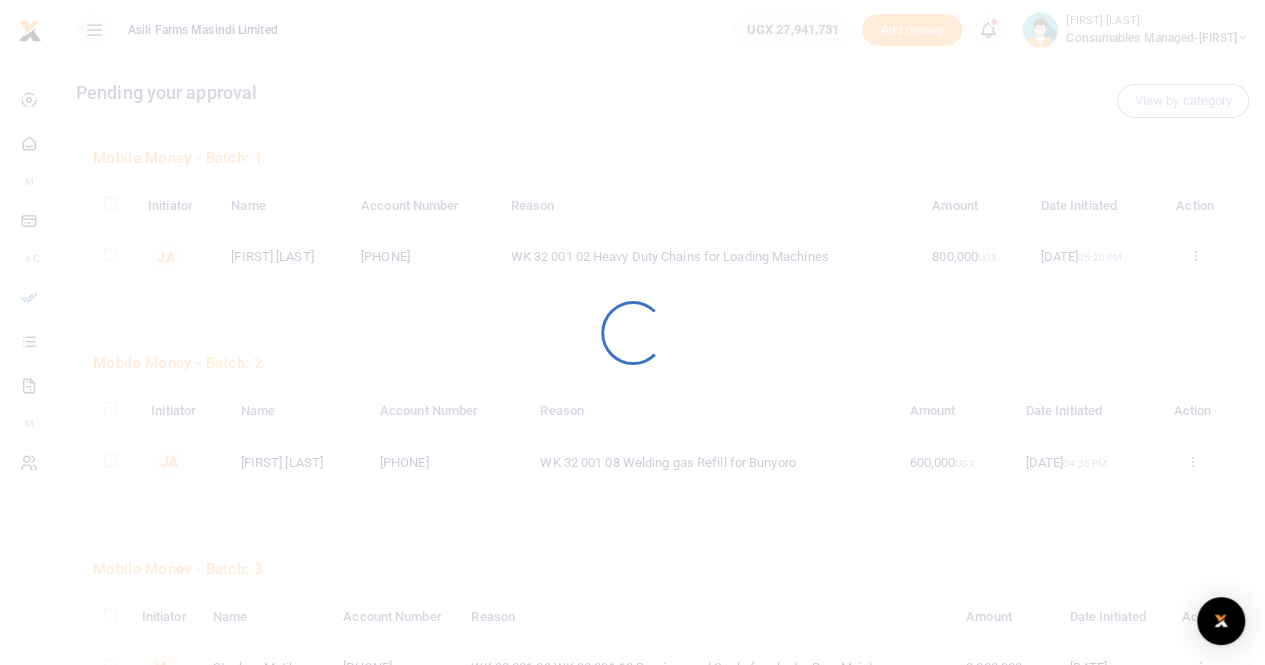 scroll, scrollTop: 0, scrollLeft: 0, axis: both 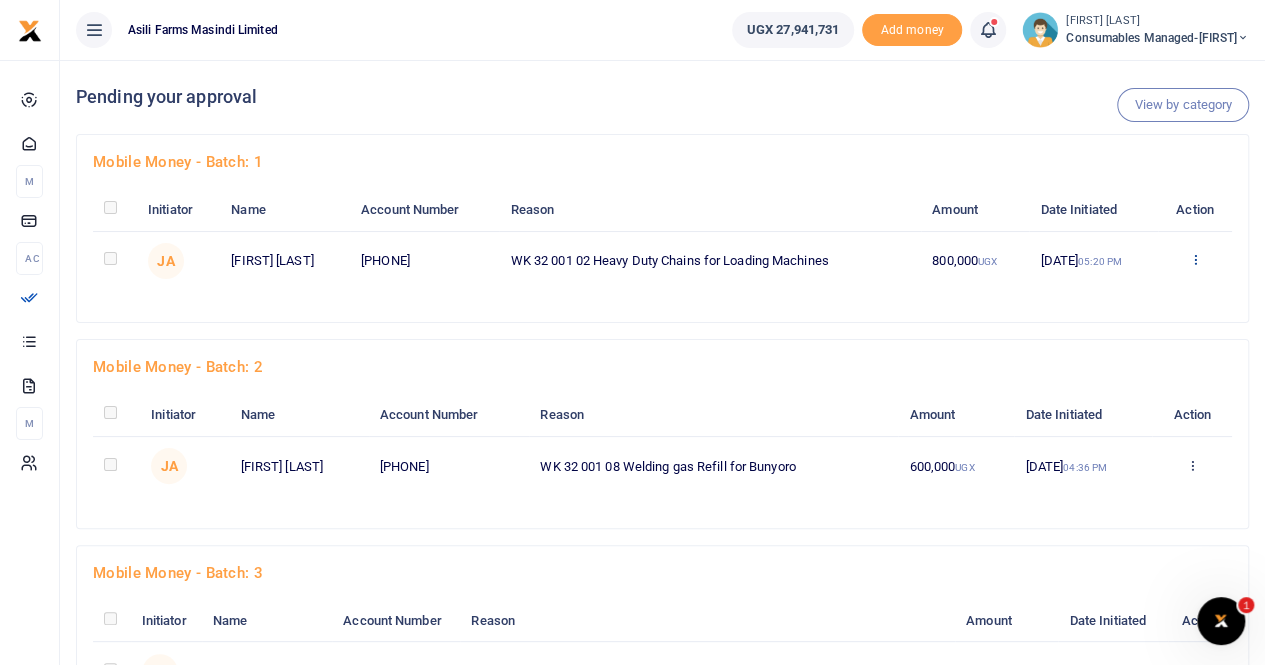 click at bounding box center (1194, 259) 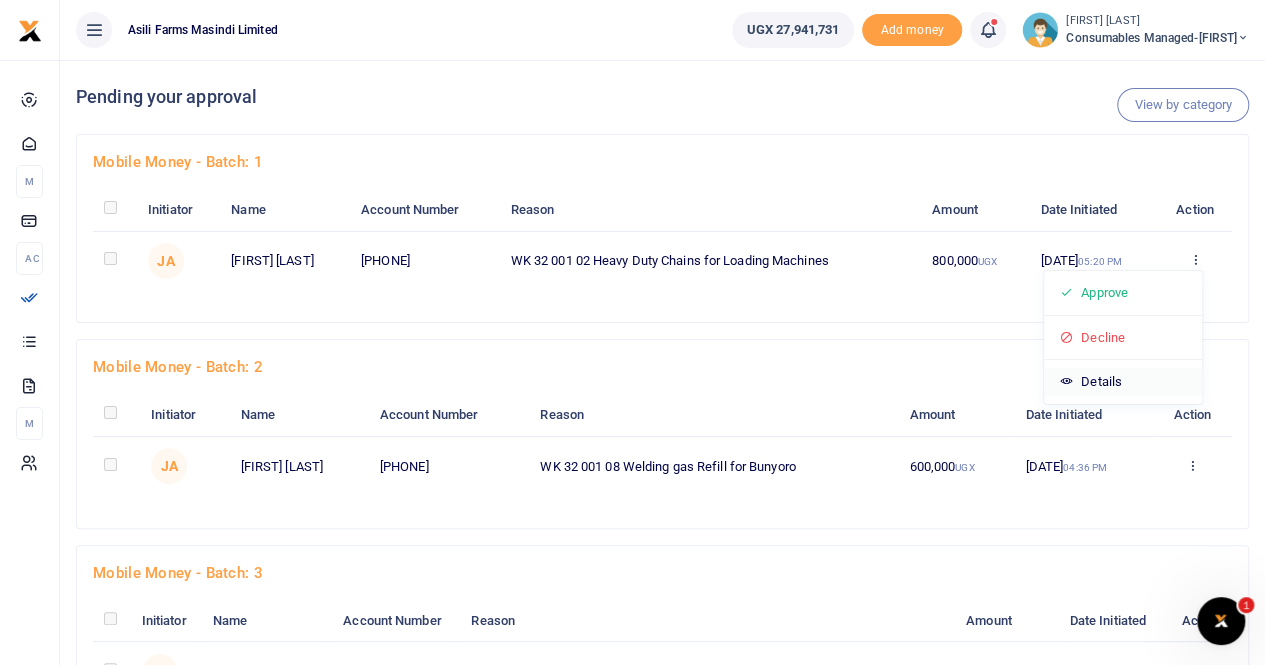 click on "Details" at bounding box center [1123, 382] 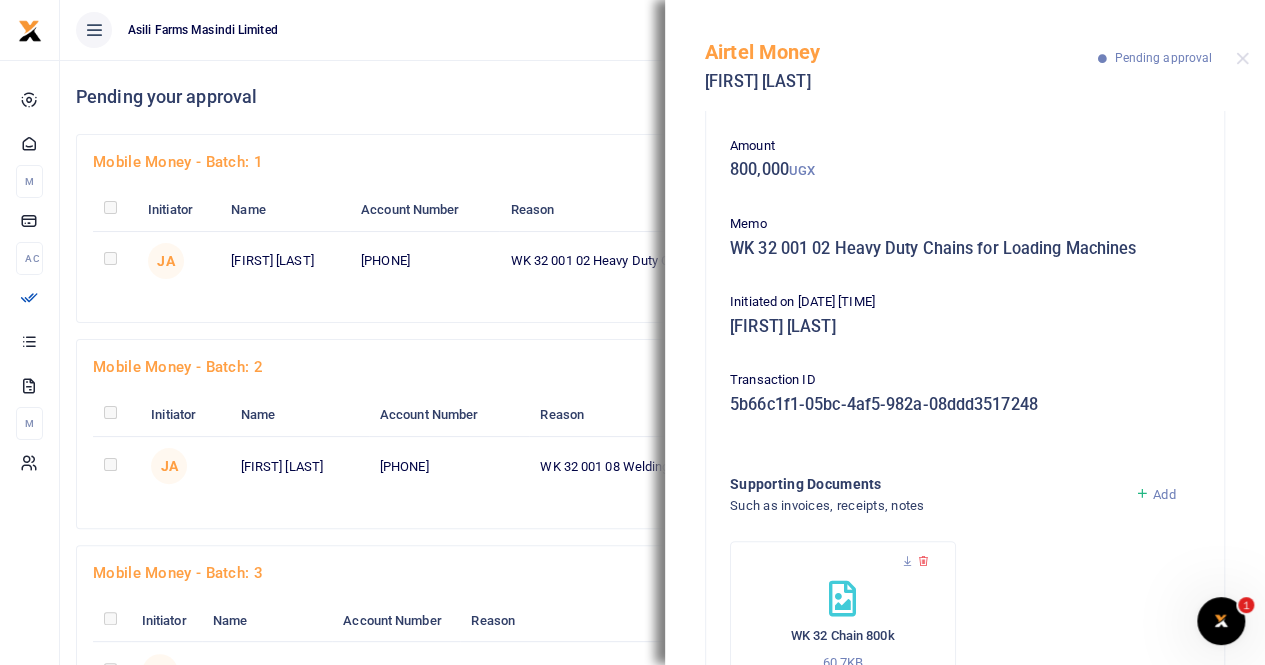 scroll, scrollTop: 179, scrollLeft: 0, axis: vertical 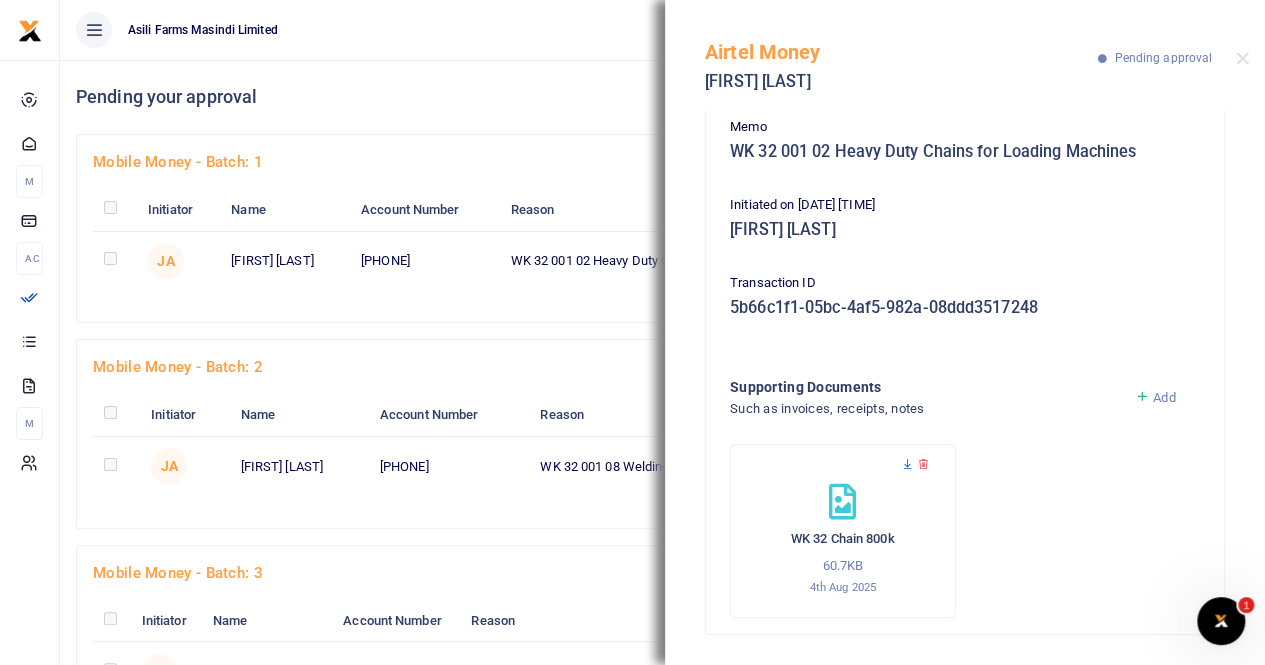 click at bounding box center [907, 464] 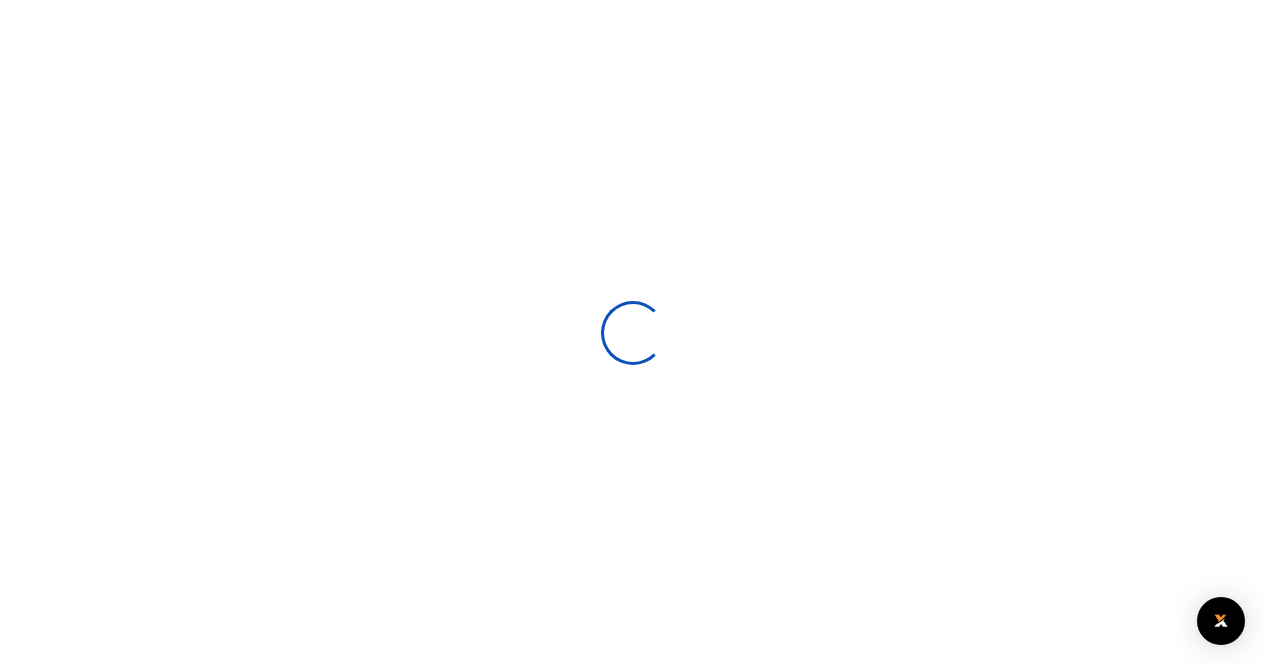 scroll, scrollTop: 0, scrollLeft: 0, axis: both 